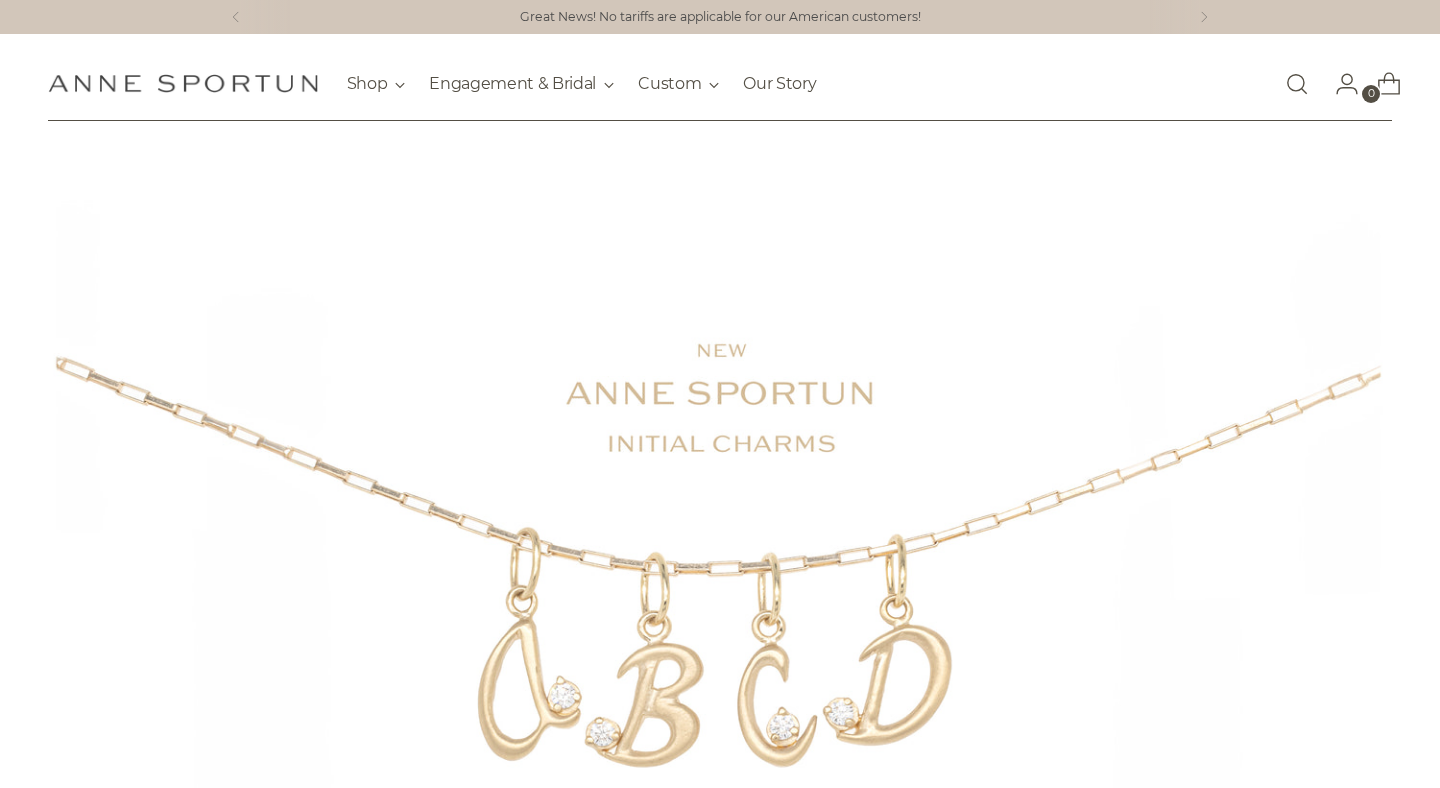 scroll, scrollTop: 0, scrollLeft: 0, axis: both 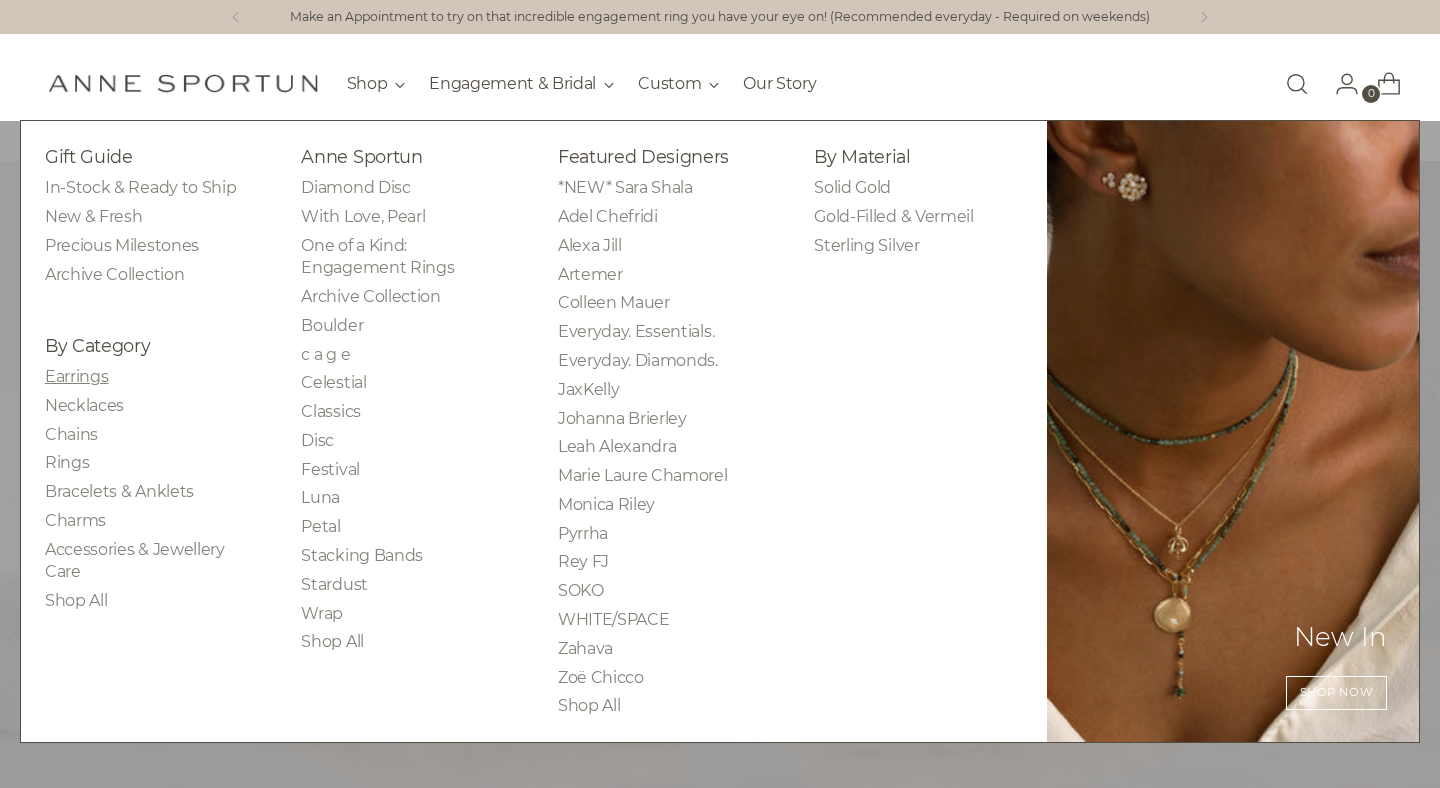 click on "Earrings" at bounding box center (76, 376) 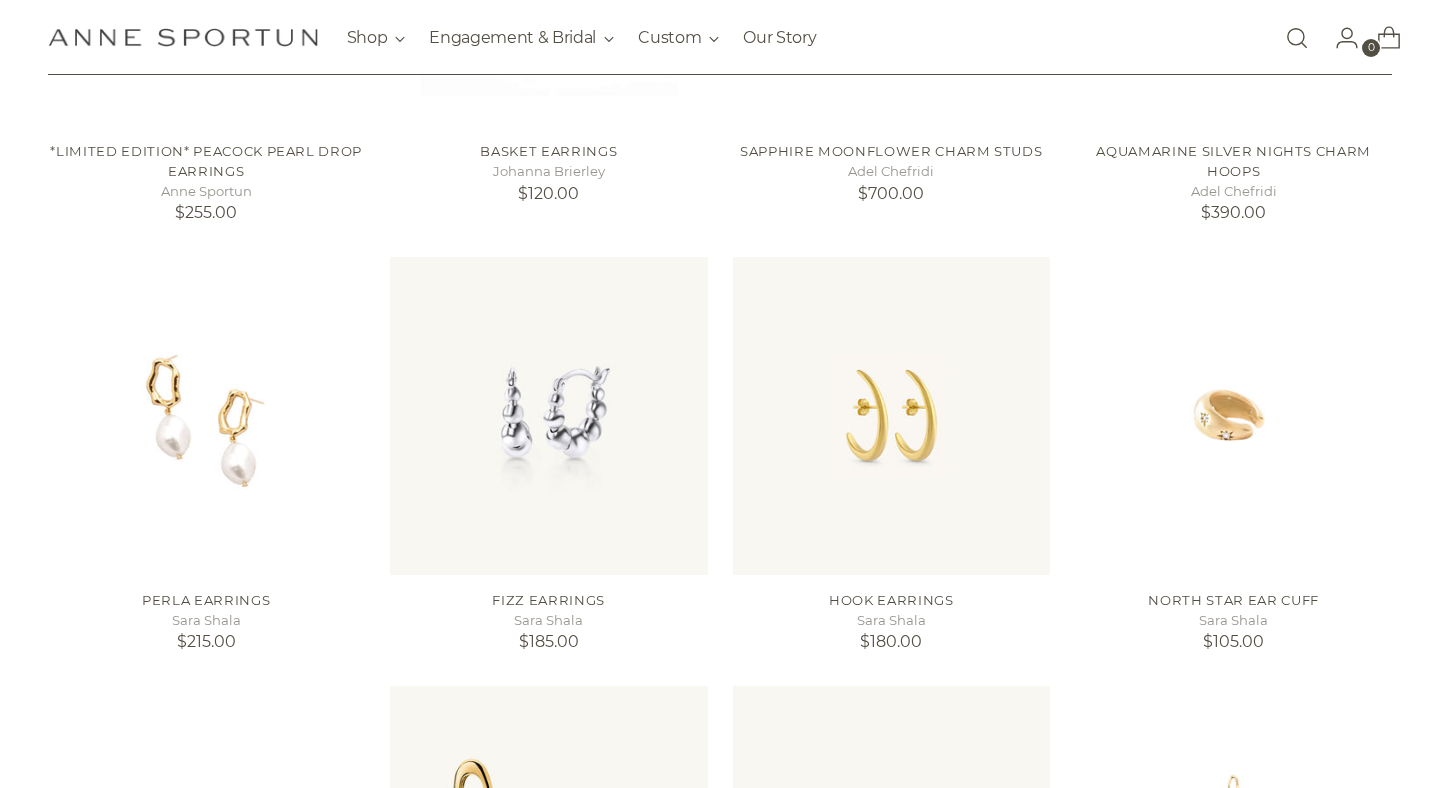 scroll, scrollTop: 1123, scrollLeft: 0, axis: vertical 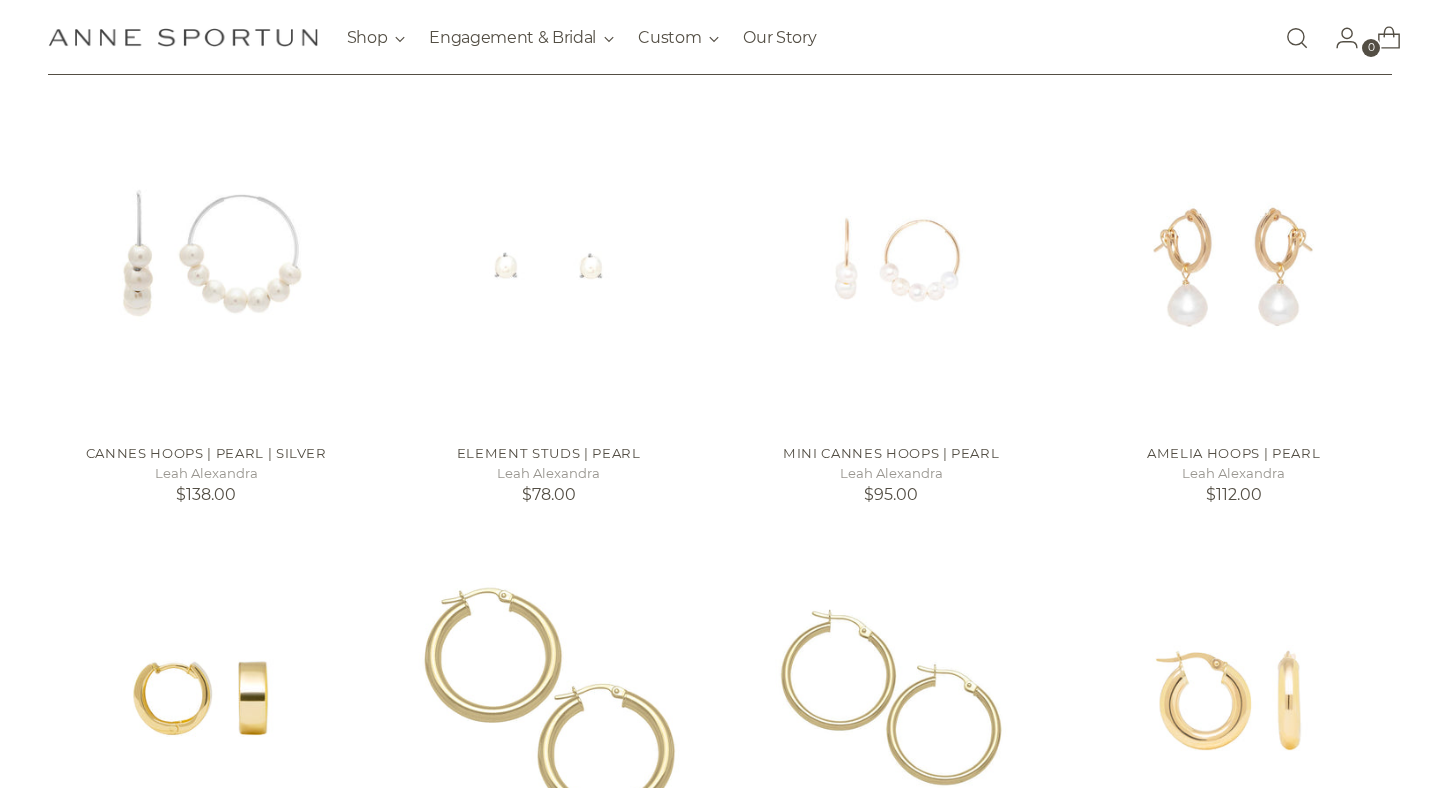click on "Filter By
Price
**
-
*****
Designer
Adel Chefridi
(12)
Alexa Jill Jewellery
(29)
Anne Sportun
(152)
Colleen Mauer
(19)" at bounding box center (720, -14199) 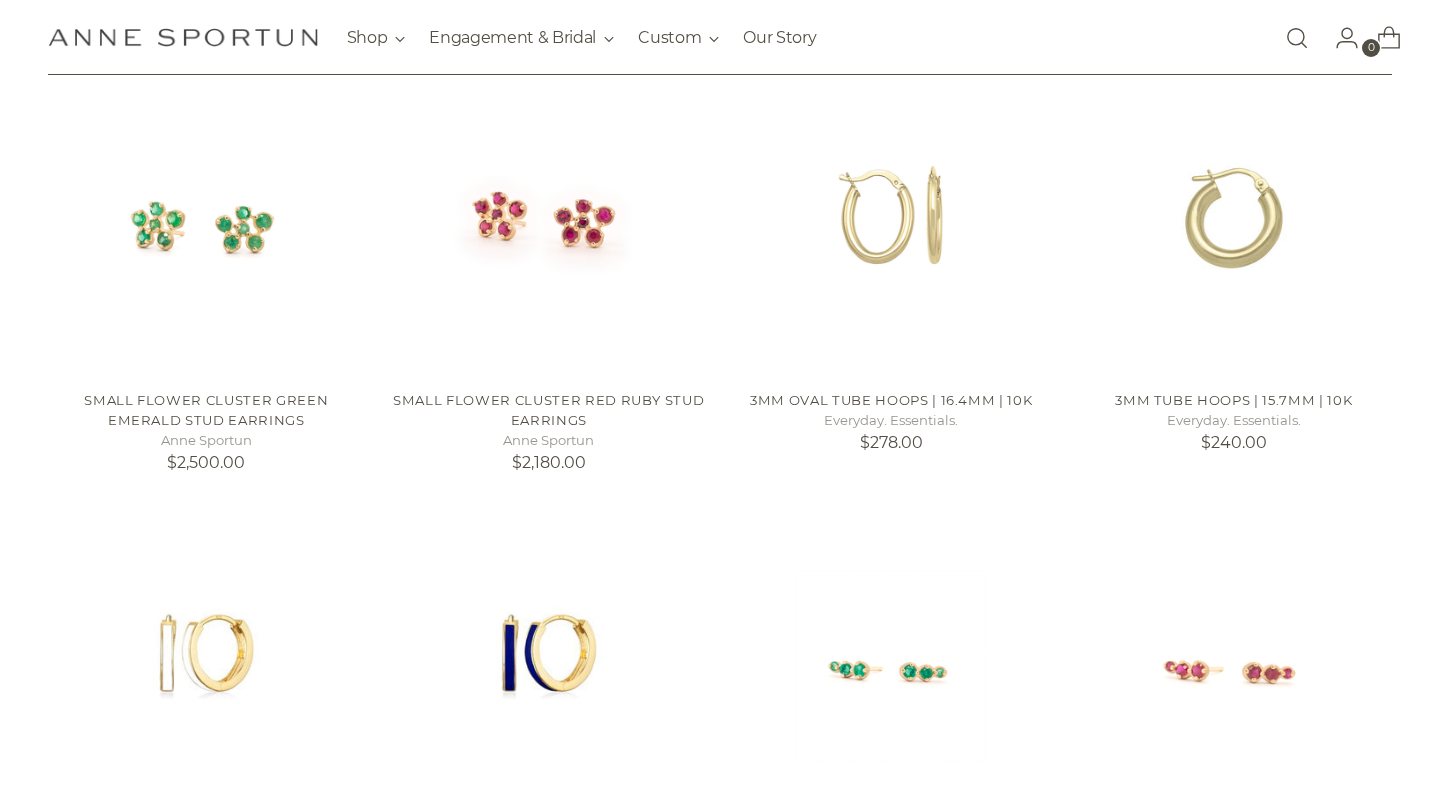 scroll, scrollTop: 18739, scrollLeft: 0, axis: vertical 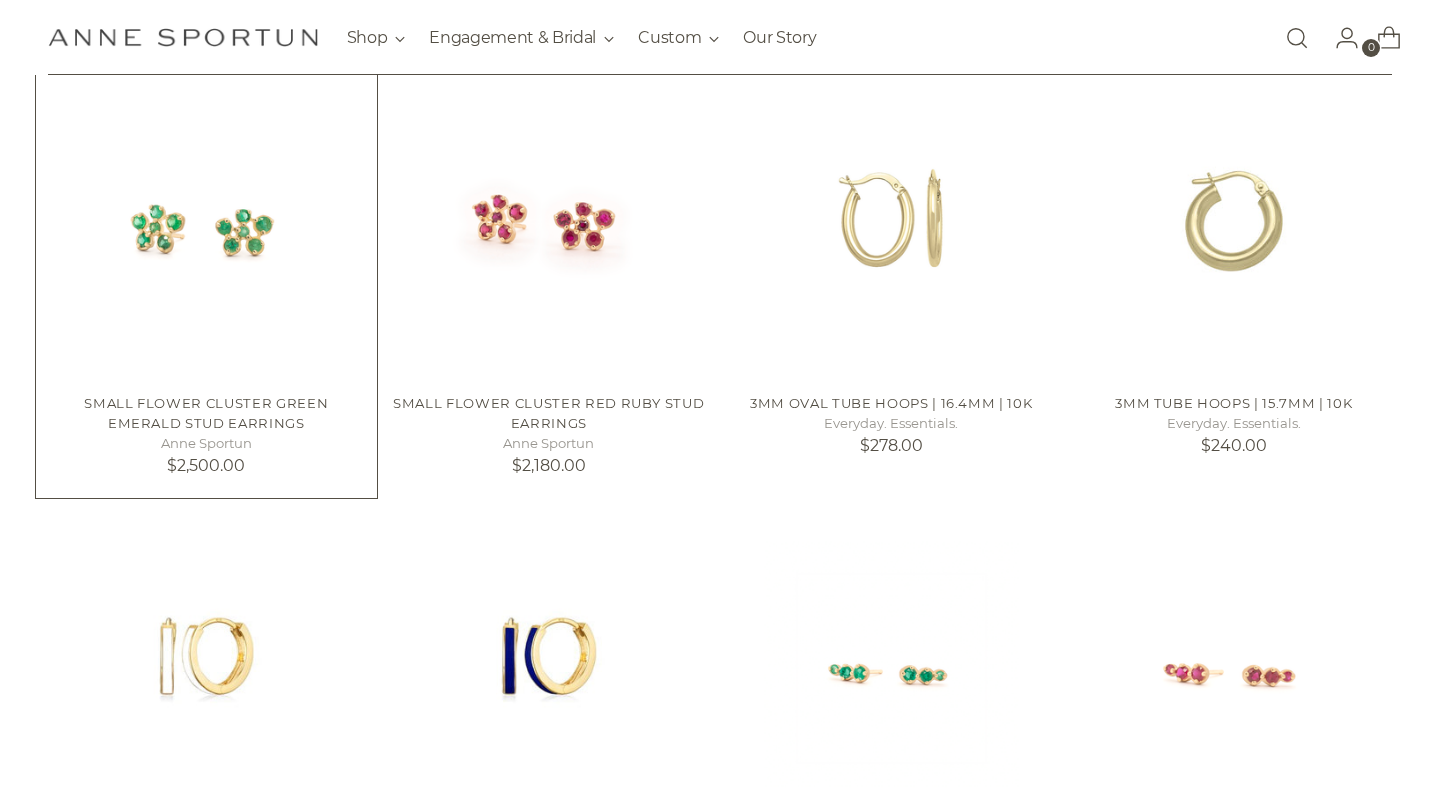 click at bounding box center (0, 0) 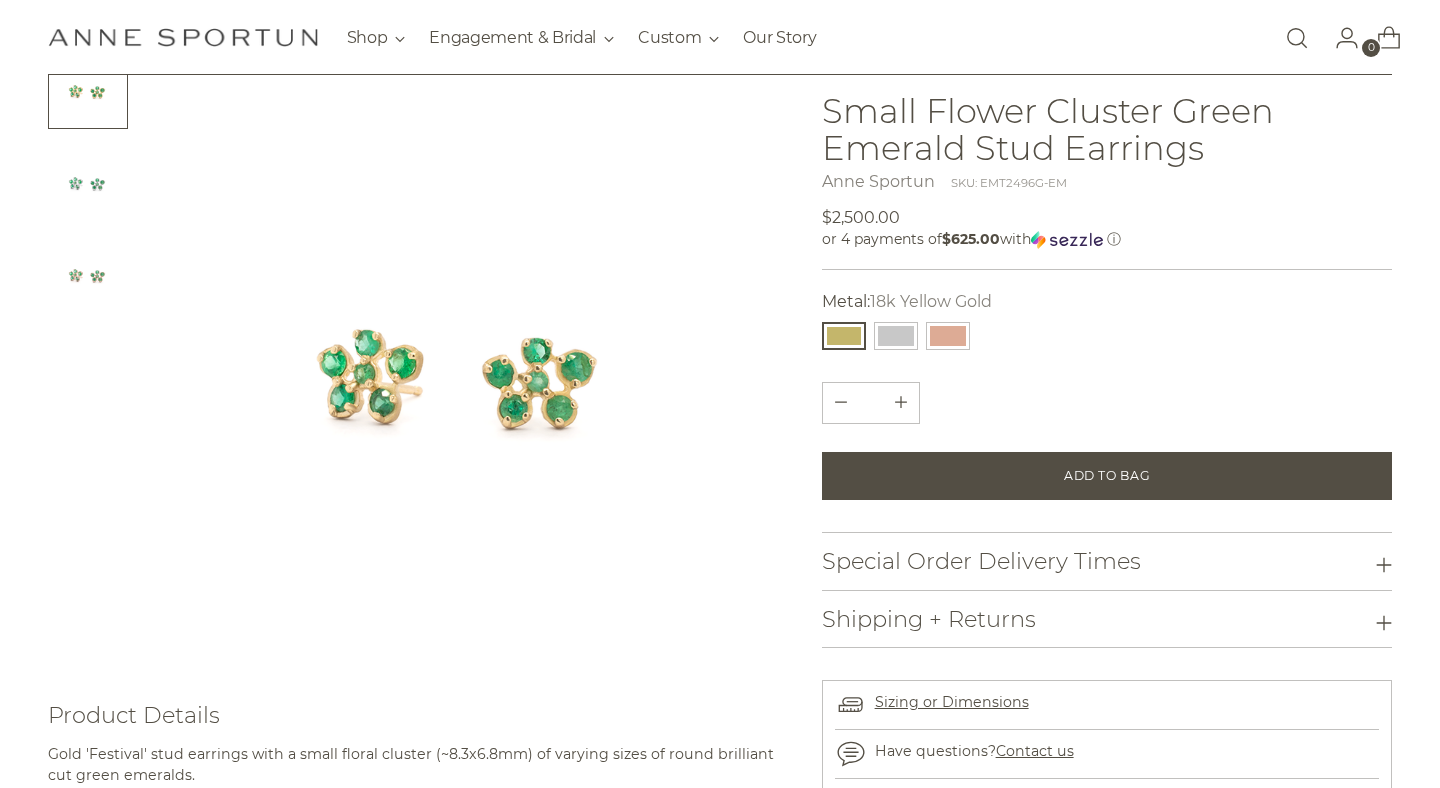 scroll, scrollTop: 0, scrollLeft: 0, axis: both 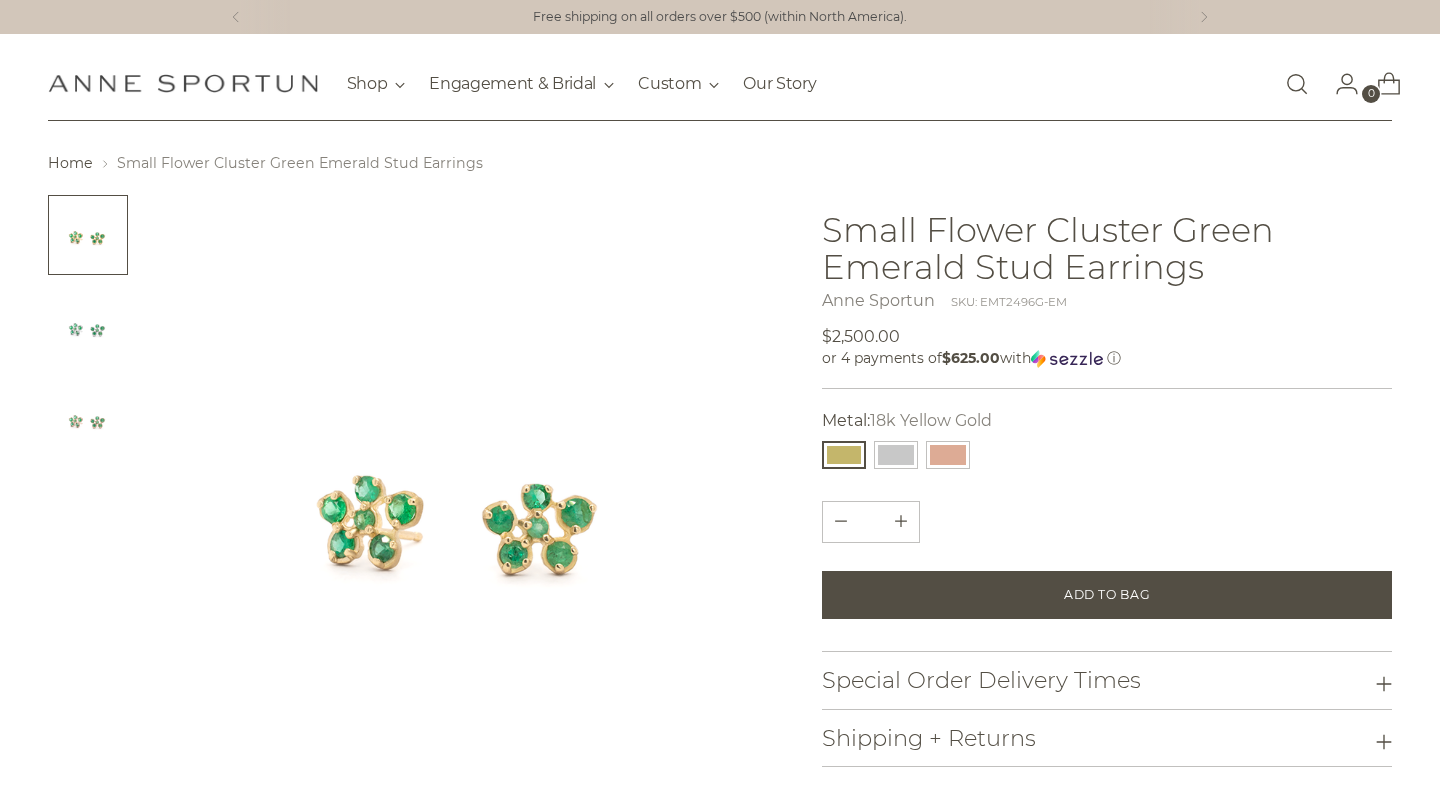 click at bounding box center [1297, 84] 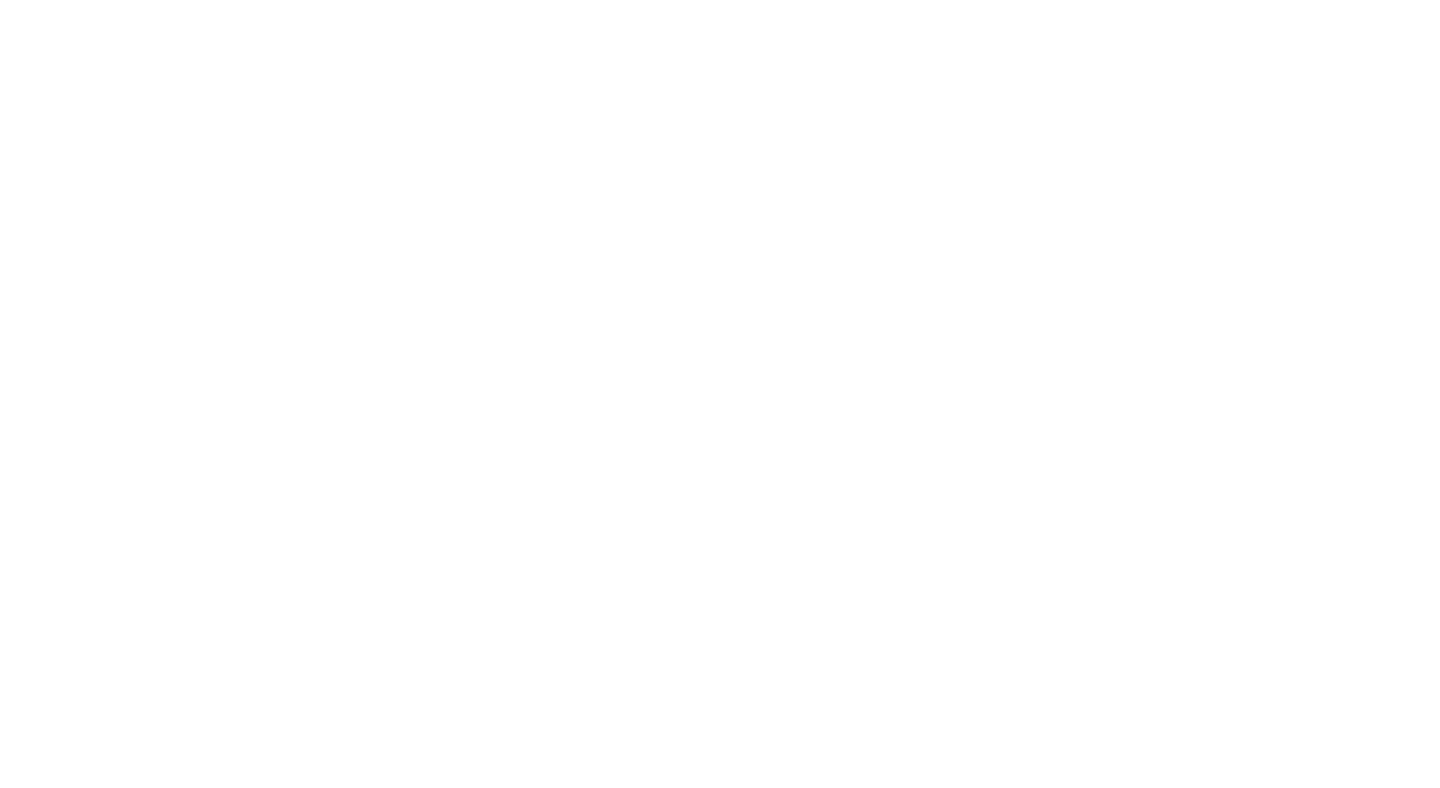 scroll, scrollTop: 0, scrollLeft: 0, axis: both 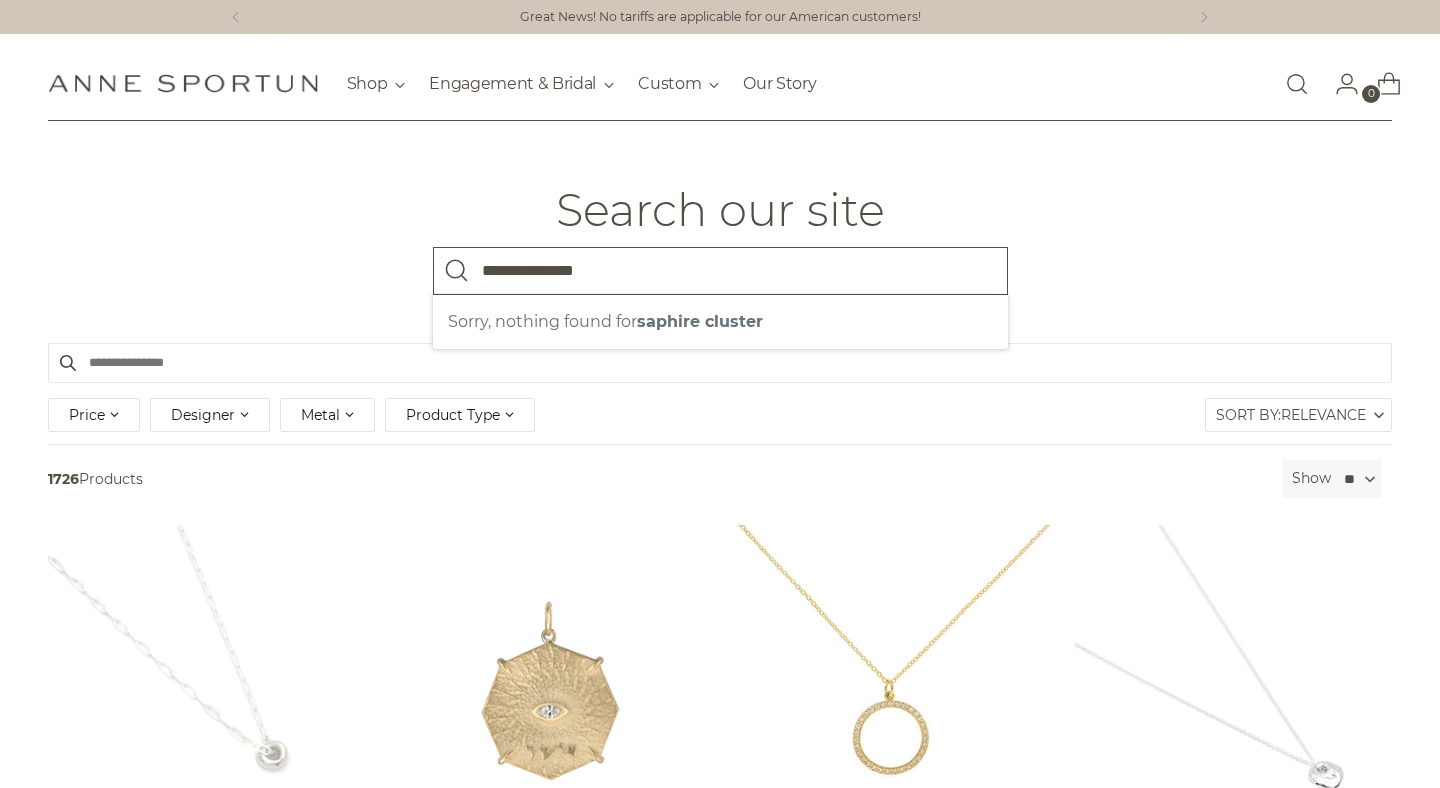 type on "**********" 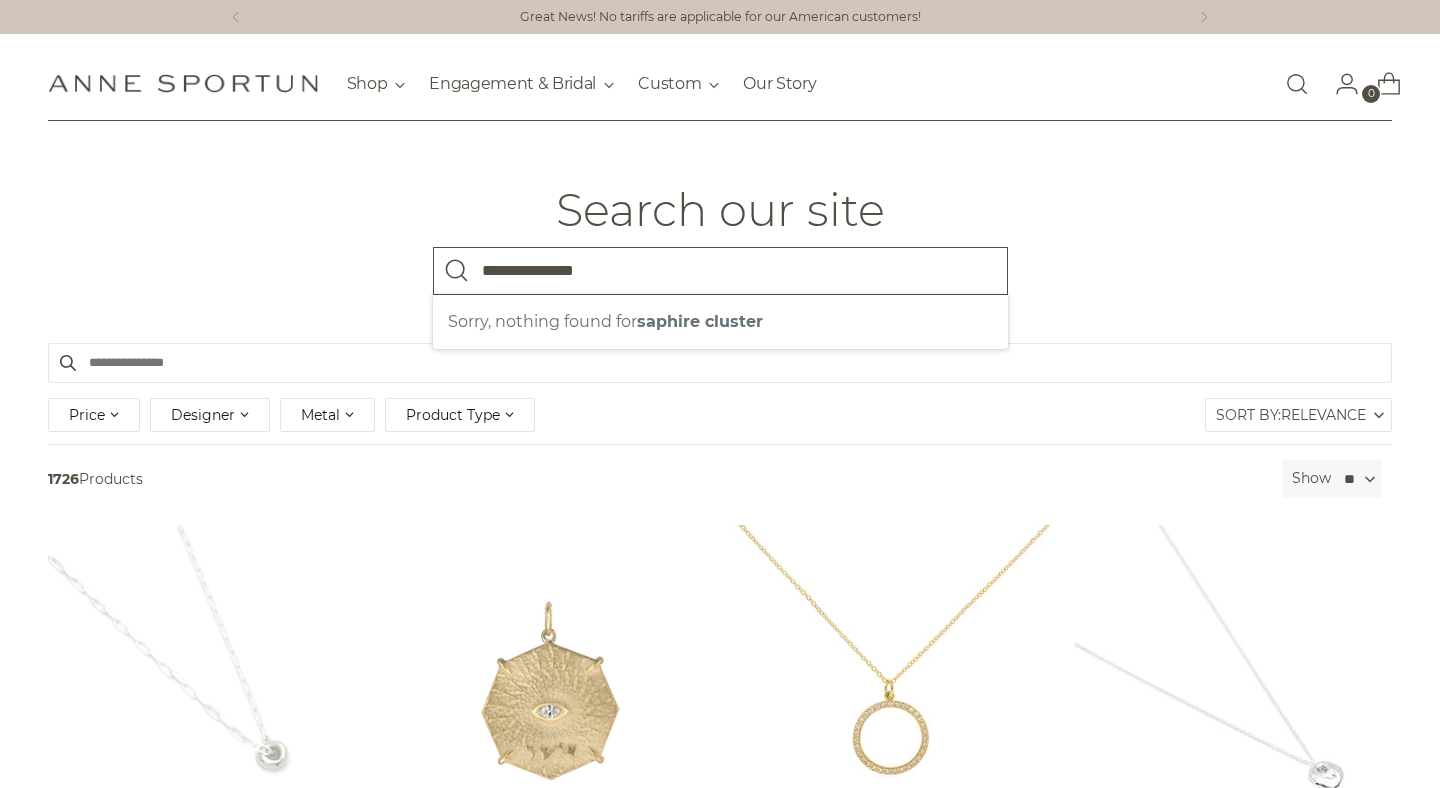 click at bounding box center [457, 271] 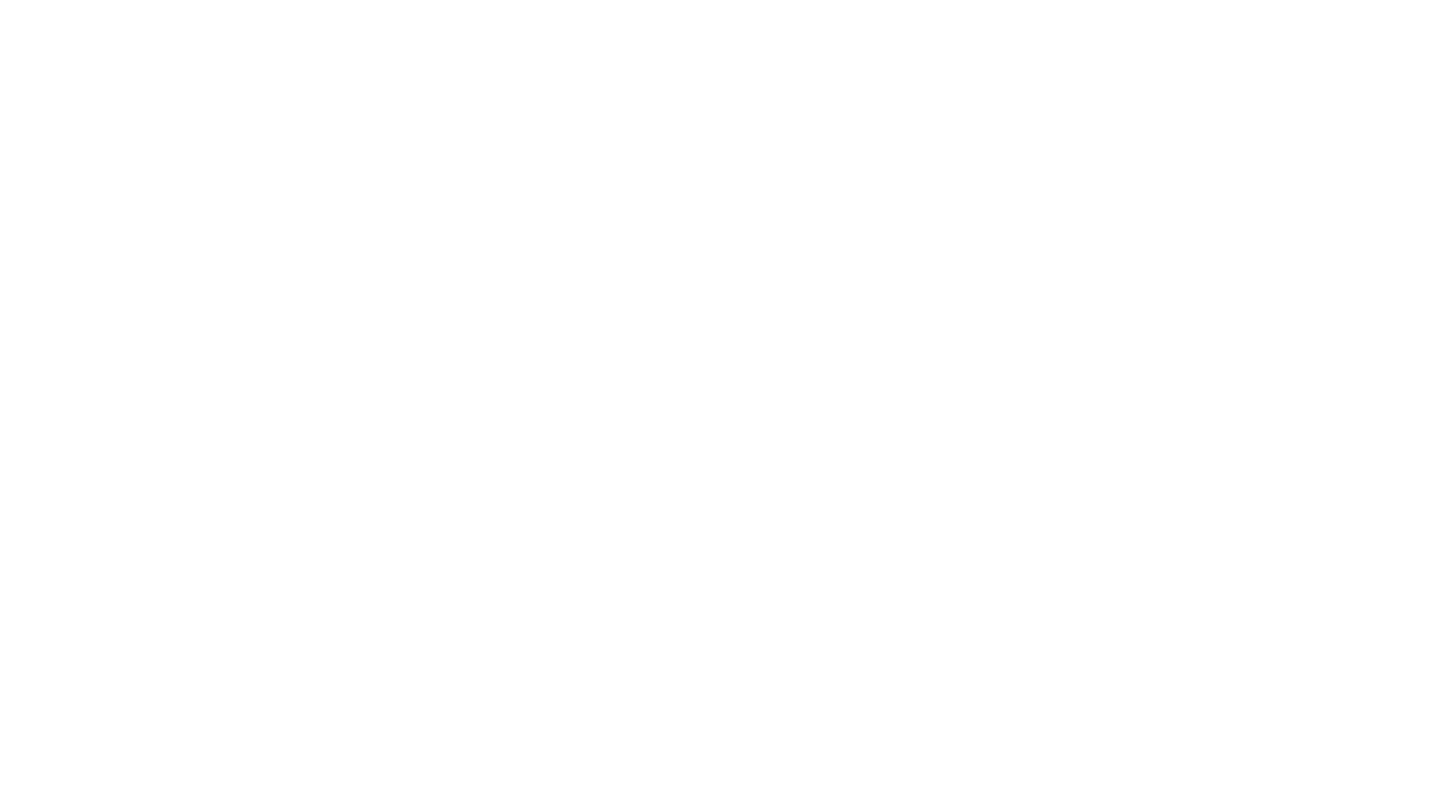 scroll, scrollTop: 0, scrollLeft: 0, axis: both 